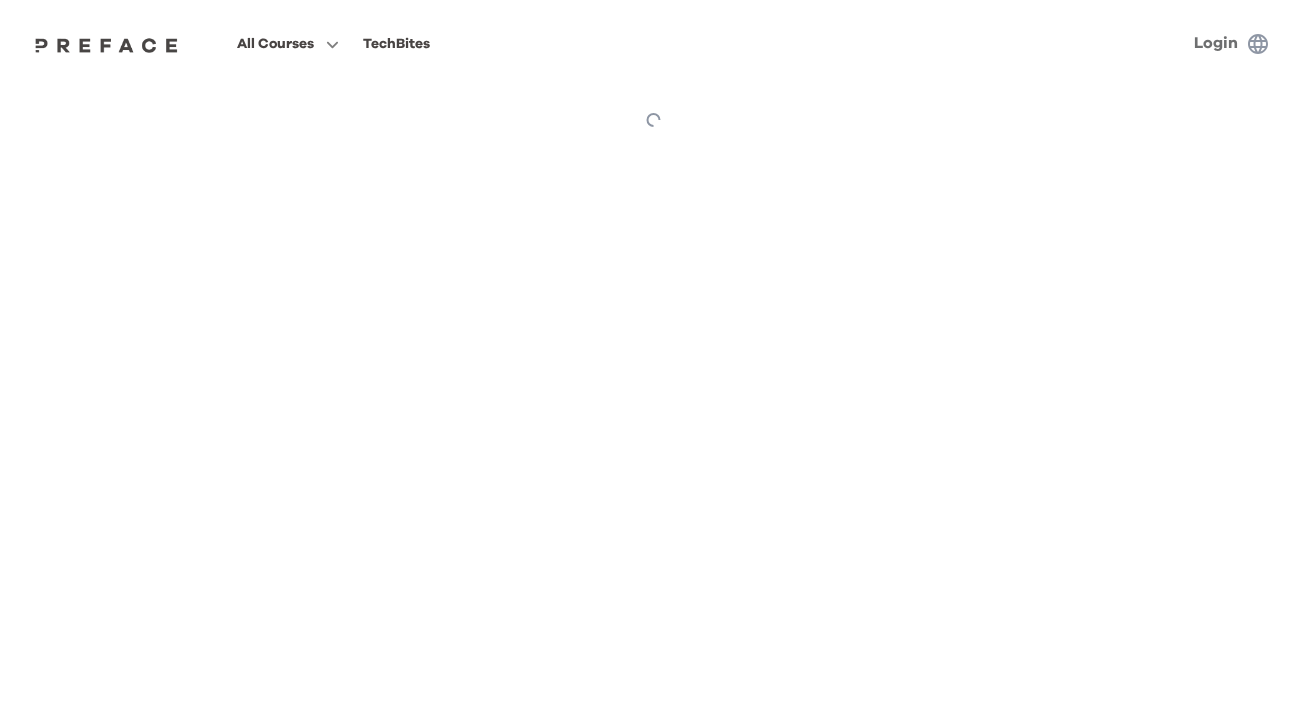 scroll, scrollTop: 0, scrollLeft: 0, axis: both 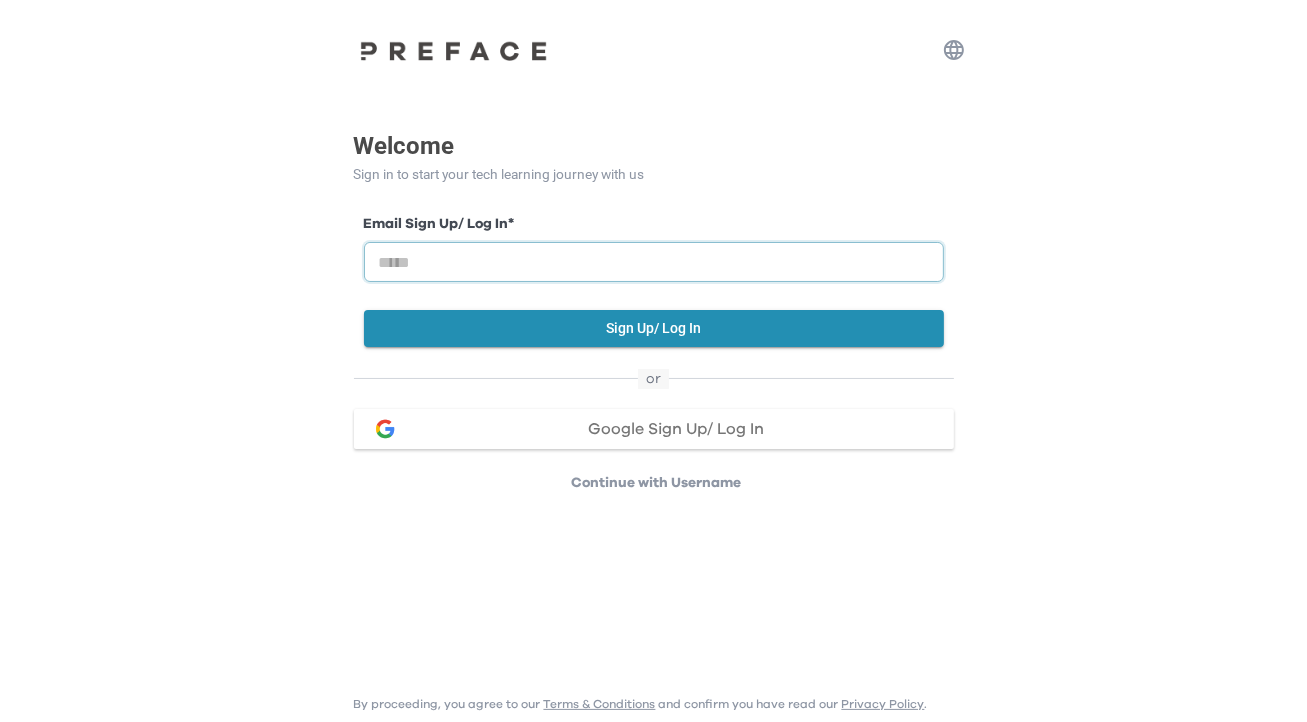 click at bounding box center (654, 262) 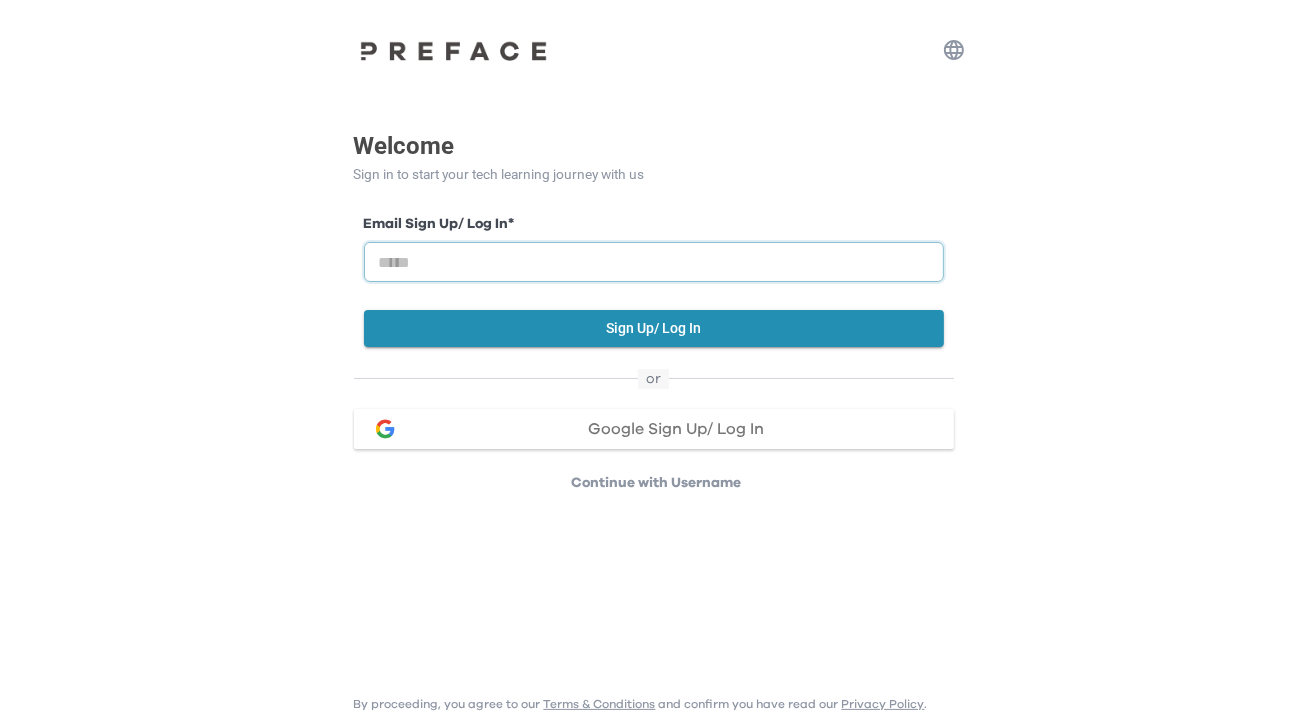 type on "**********" 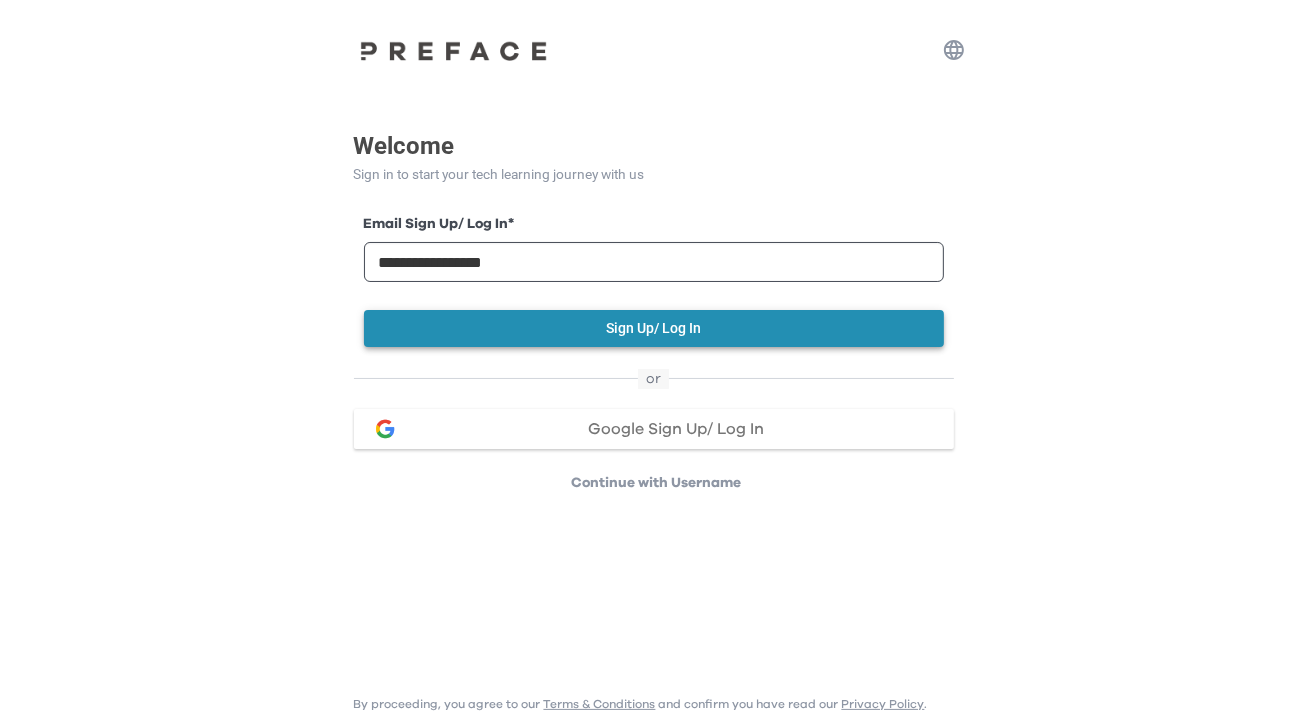 click on "Sign Up/ Log In" at bounding box center (654, 328) 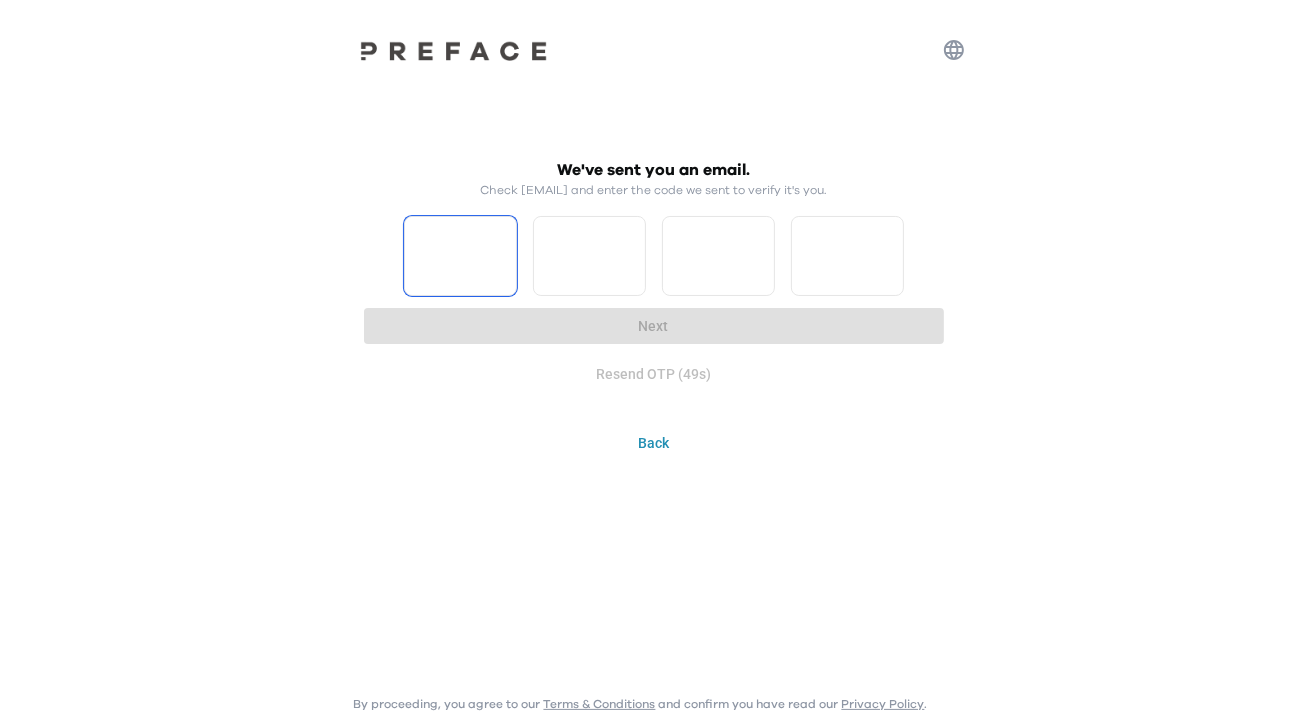 click at bounding box center (460, 256) 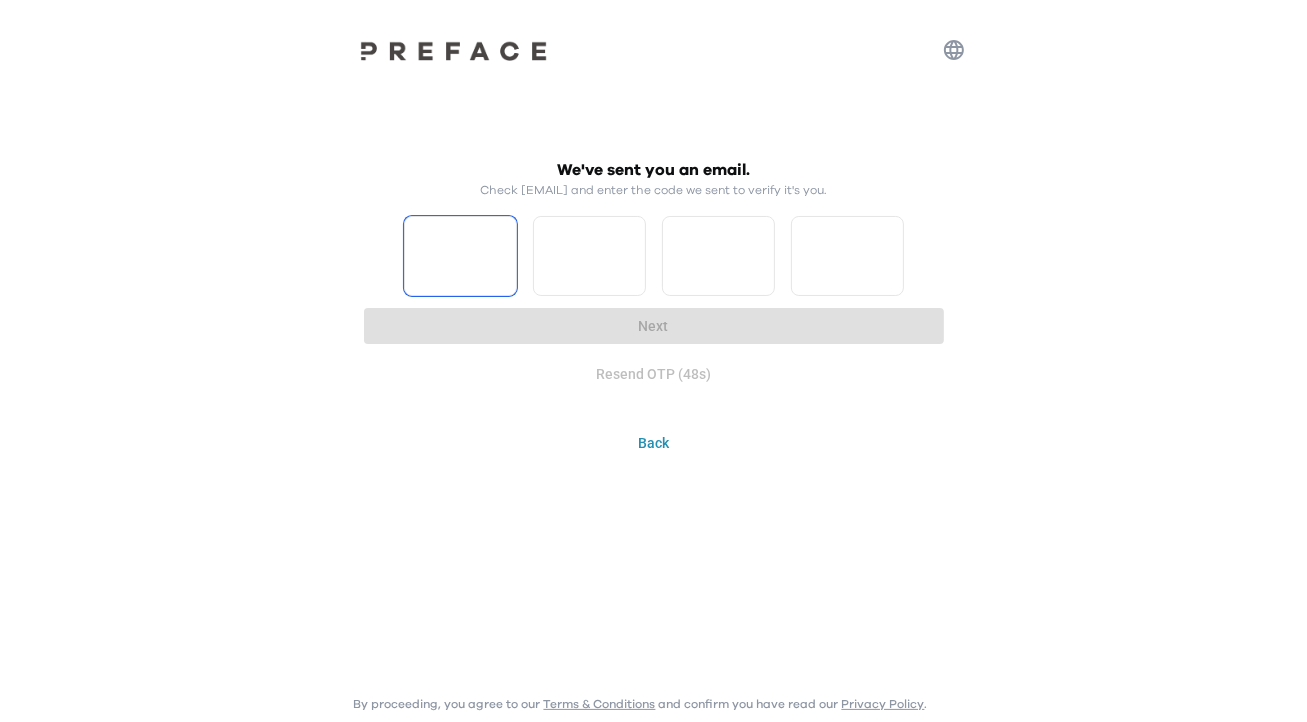 type on "*" 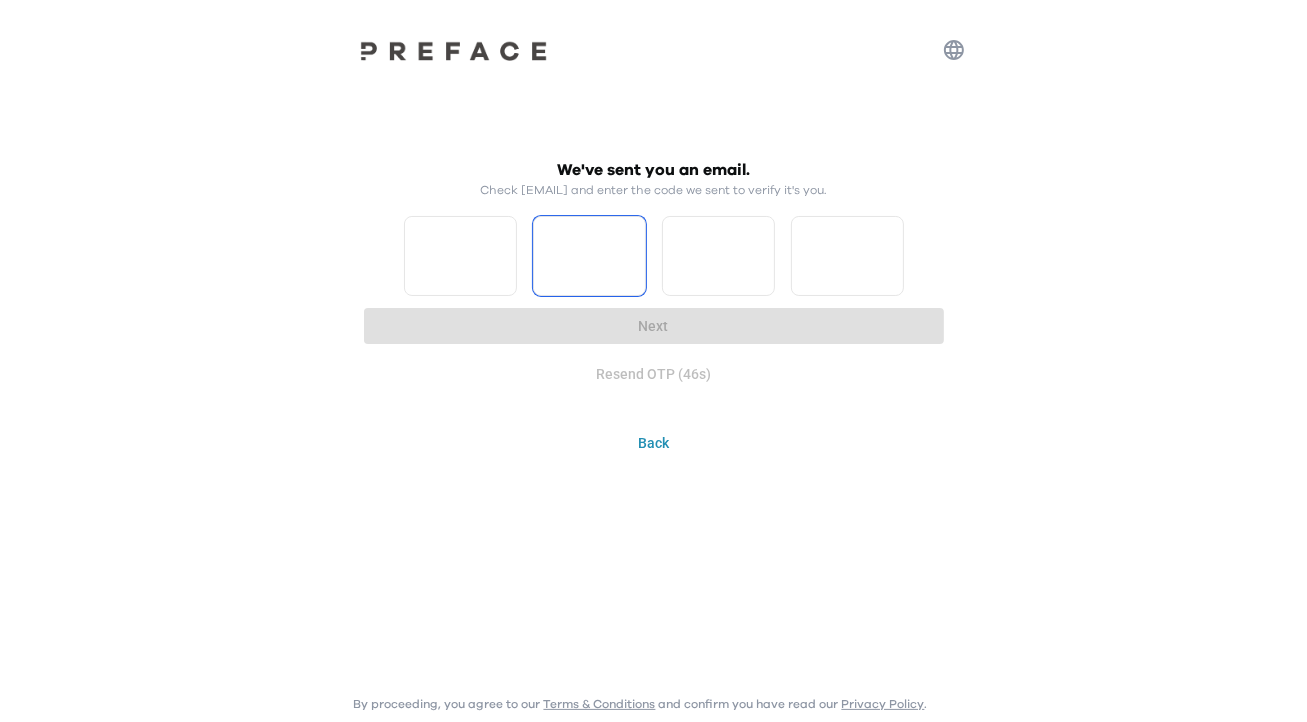 type on "*" 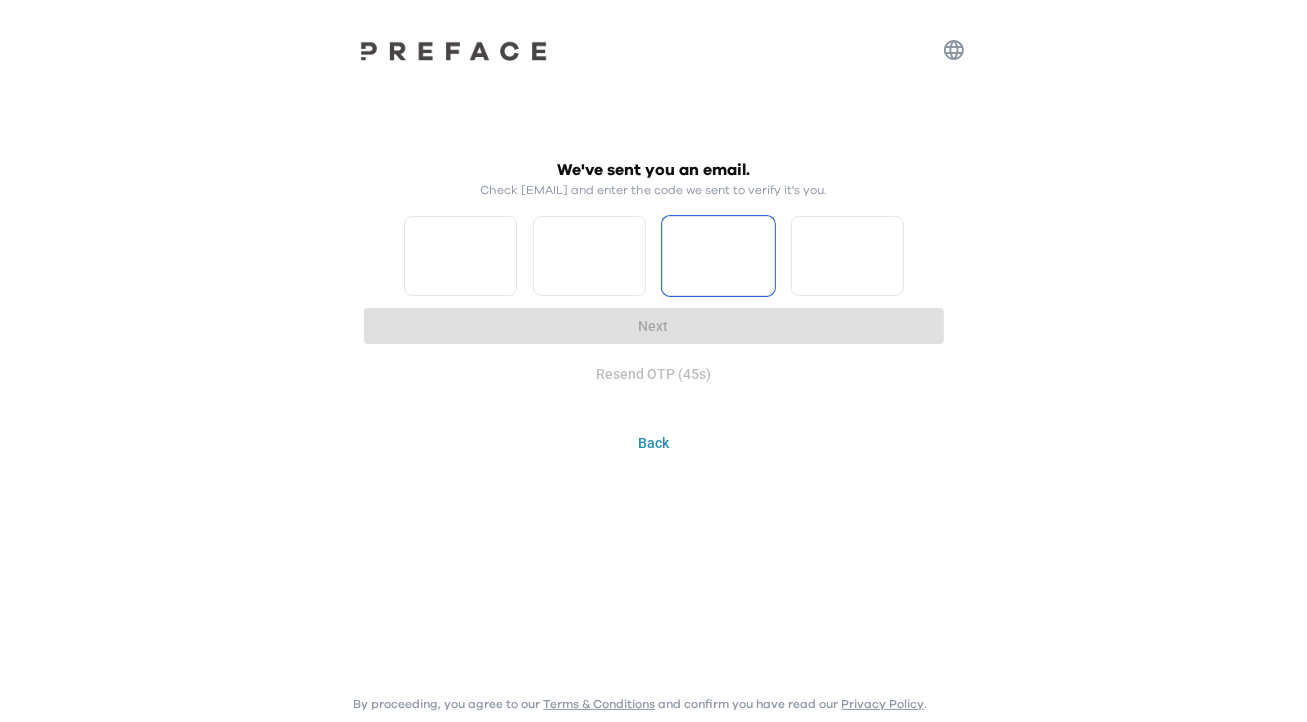 type on "*" 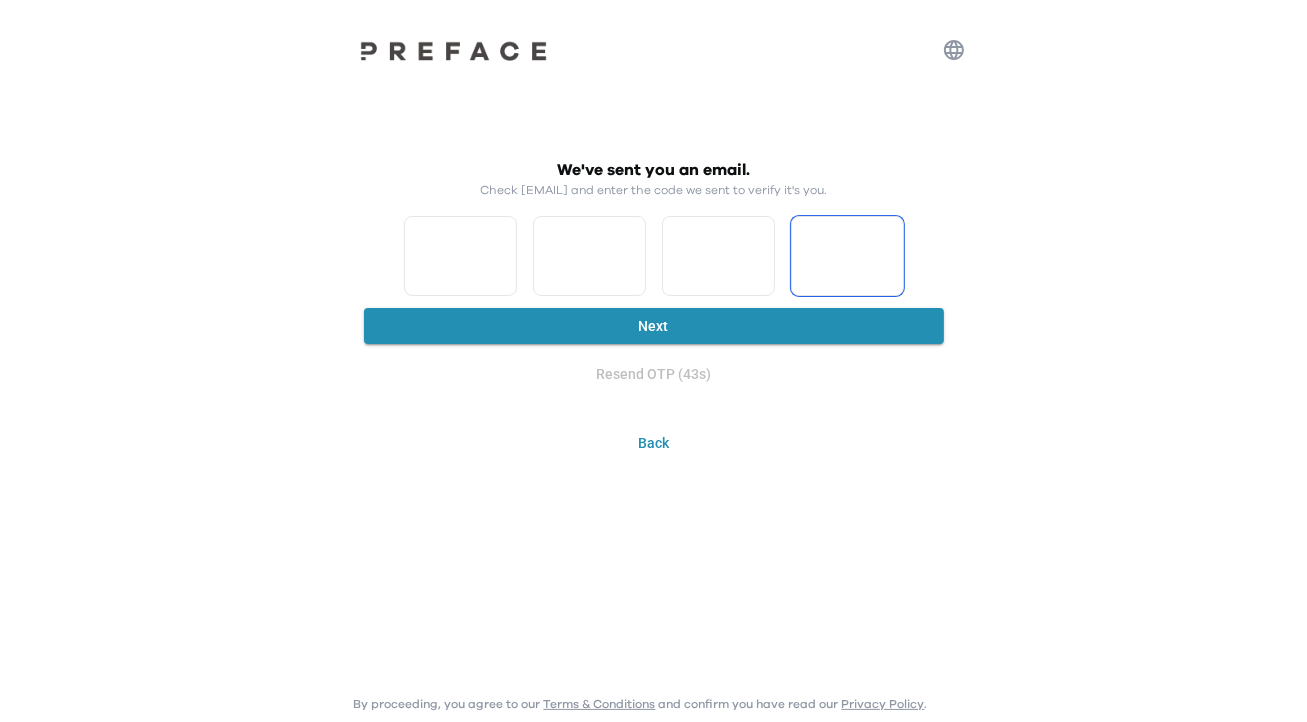 type on "*" 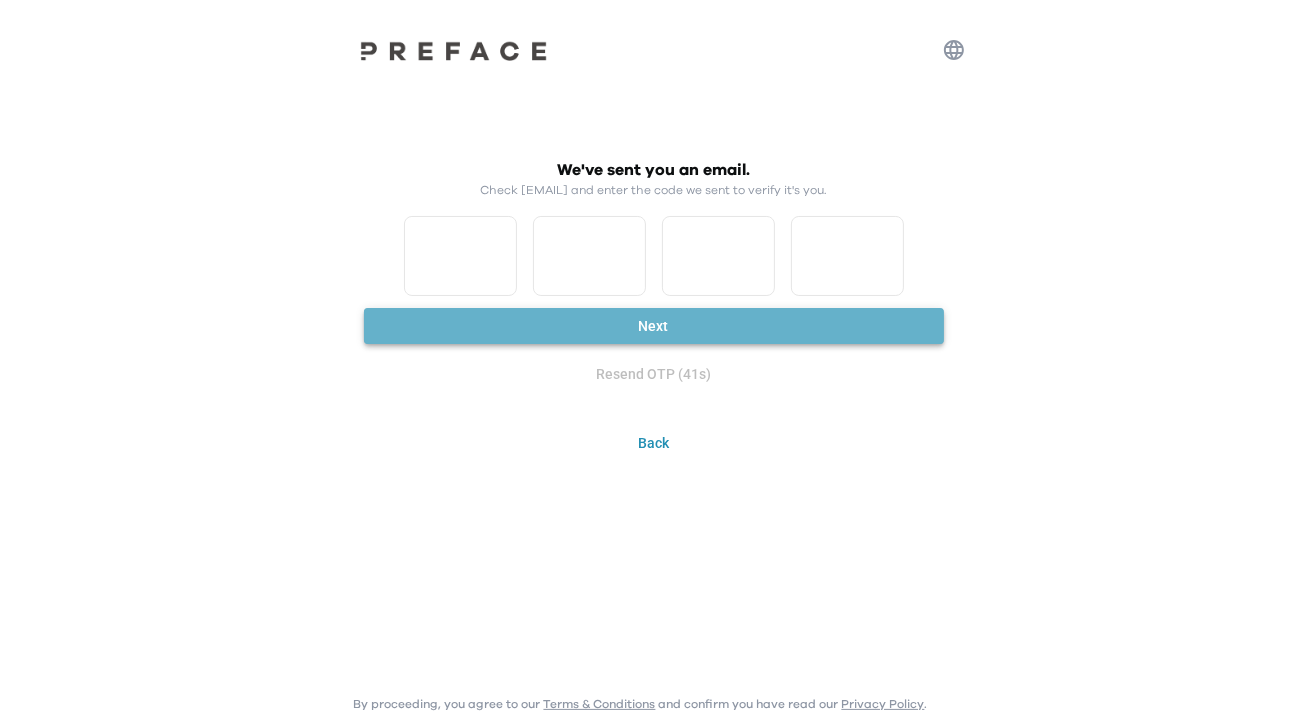 click on "Next" at bounding box center [654, 326] 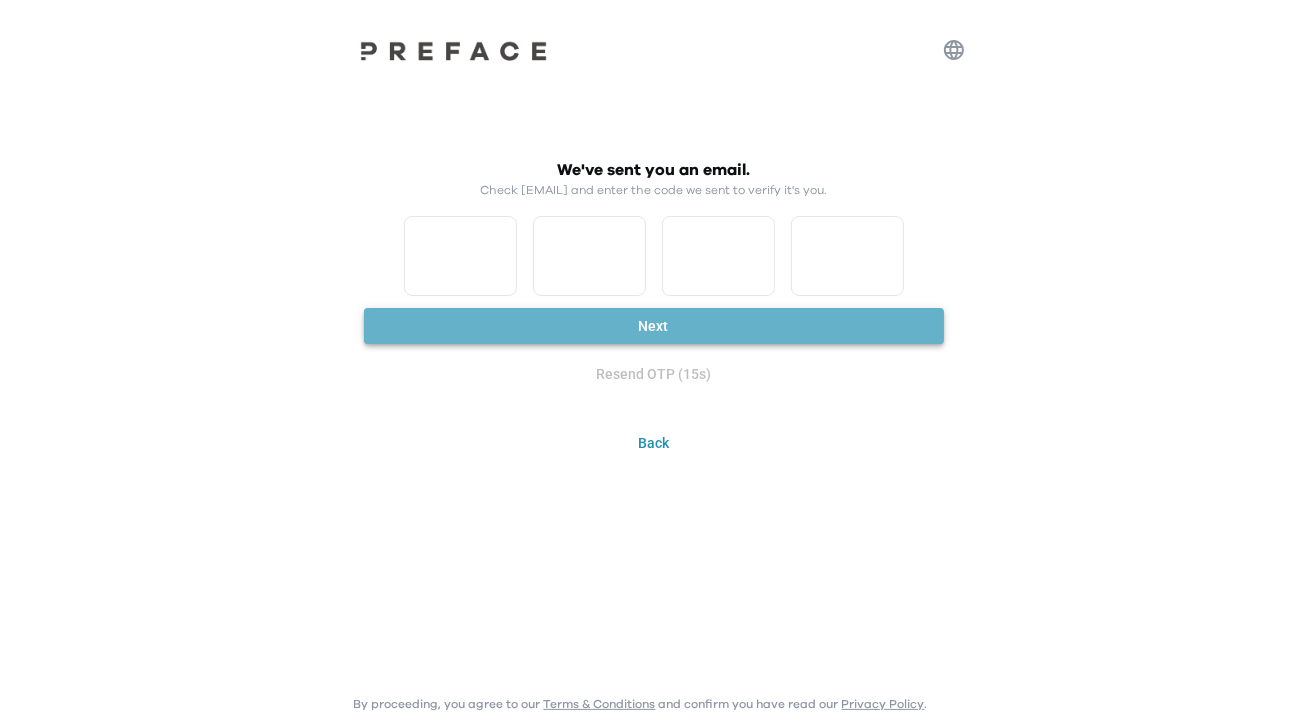 click on "Next" at bounding box center (654, 326) 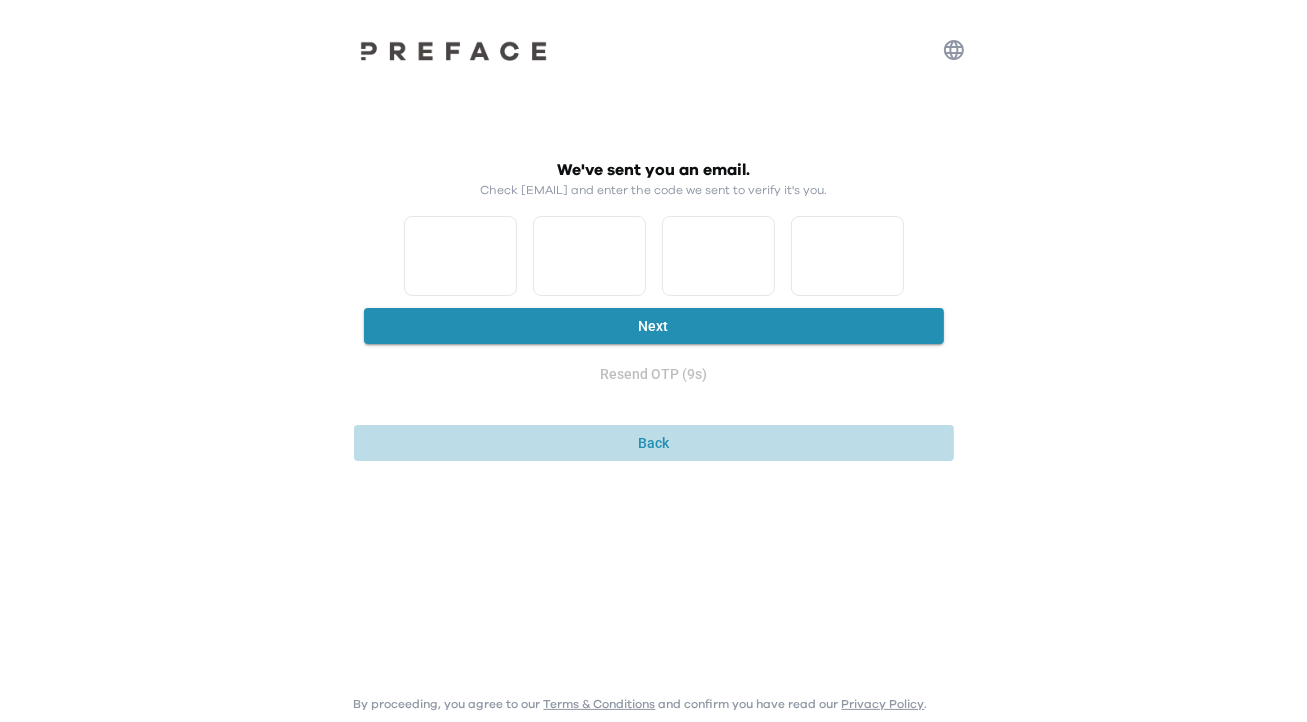 click on "Back" at bounding box center (654, 443) 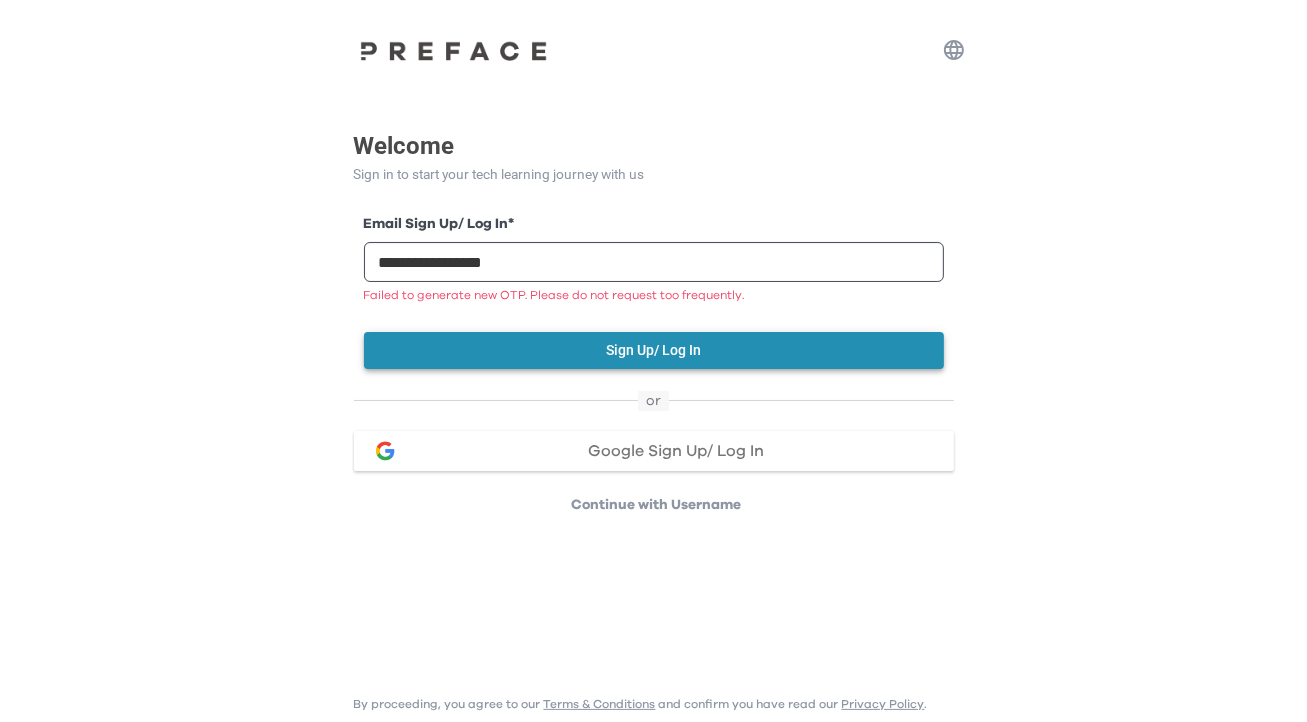 click on "Sign Up/ Log In" at bounding box center [654, 350] 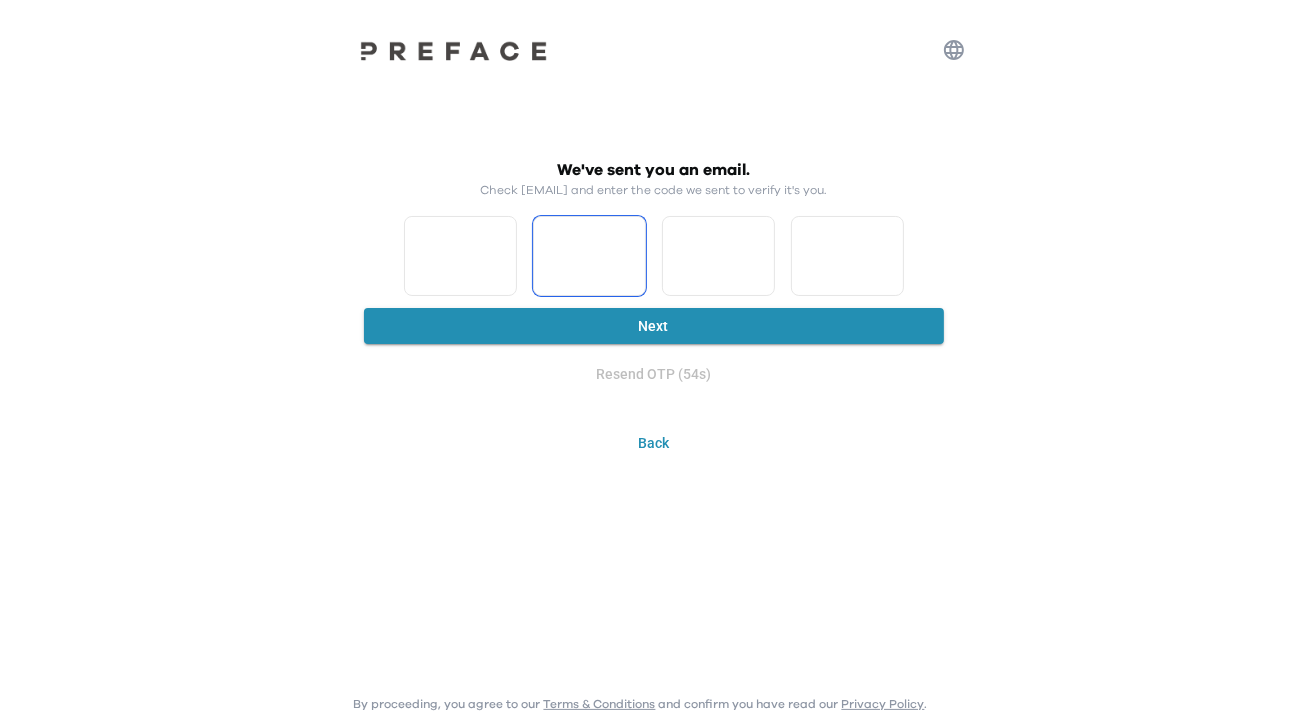 click on "*" at bounding box center [589, 256] 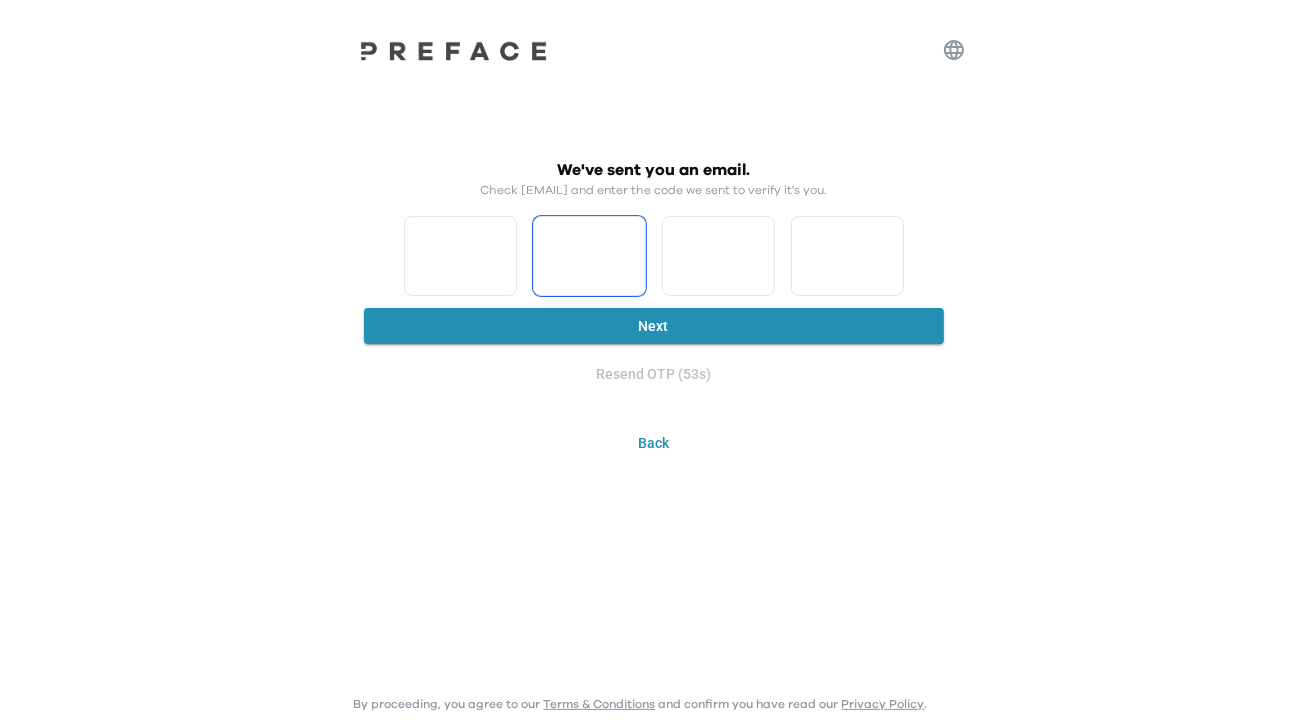 type on "*" 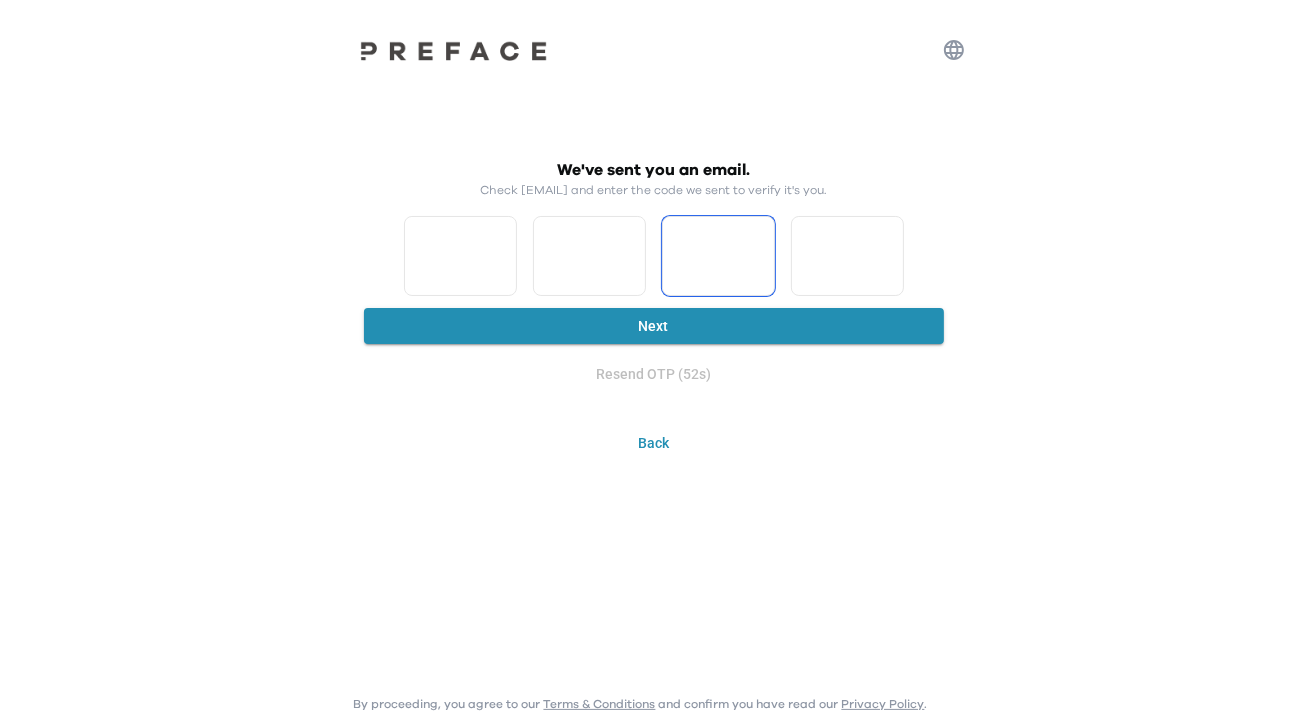 type on "*" 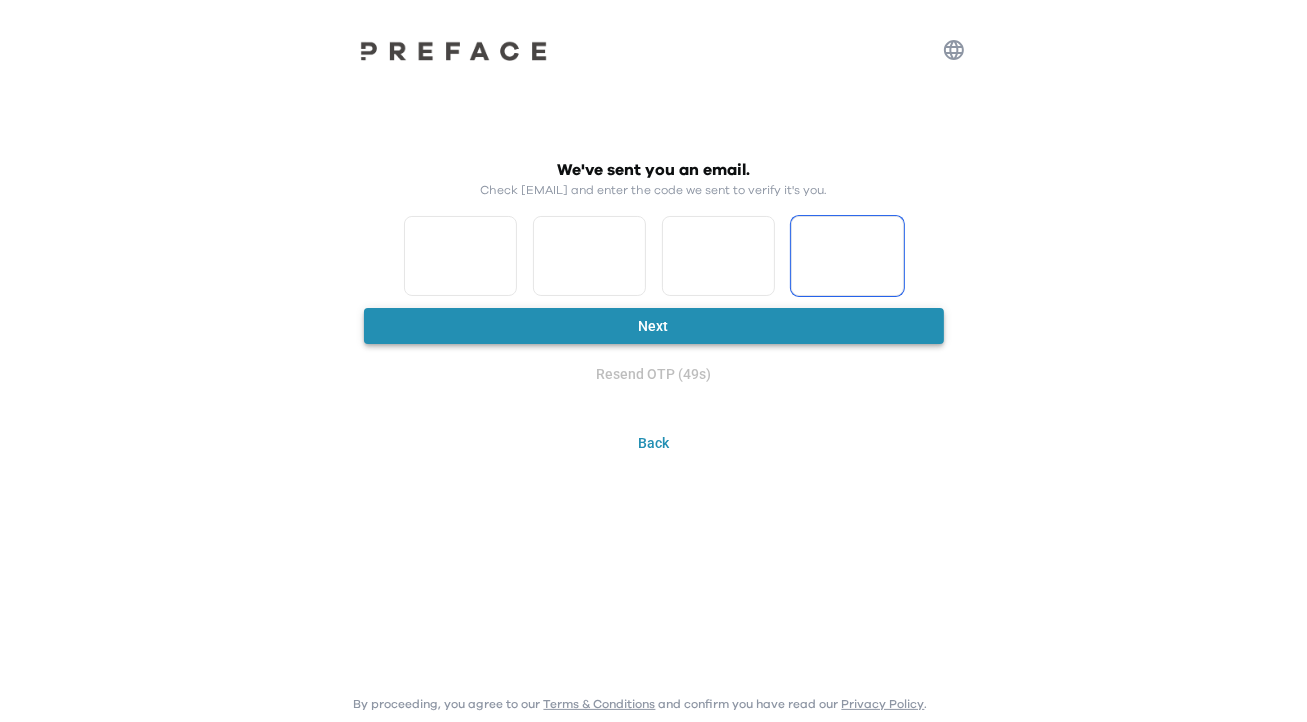 type on "*" 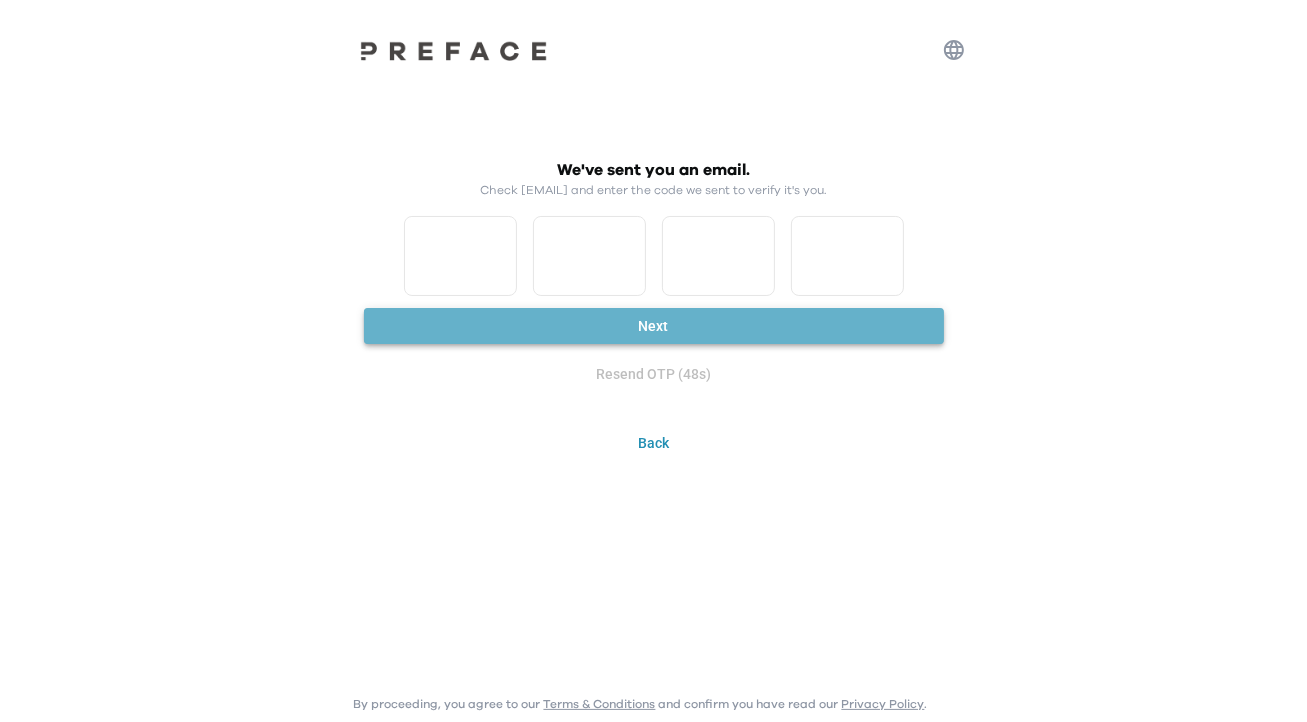 drag, startPoint x: 653, startPoint y: 325, endPoint x: 653, endPoint y: 309, distance: 16 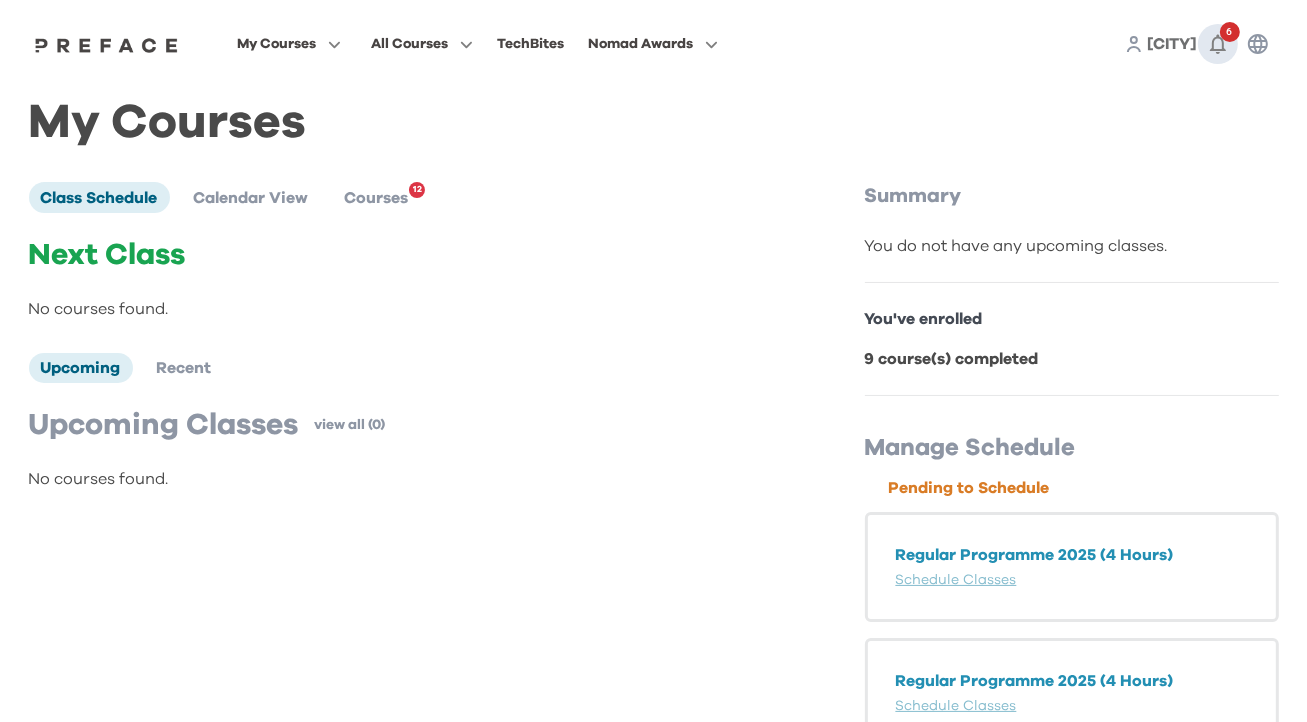 click 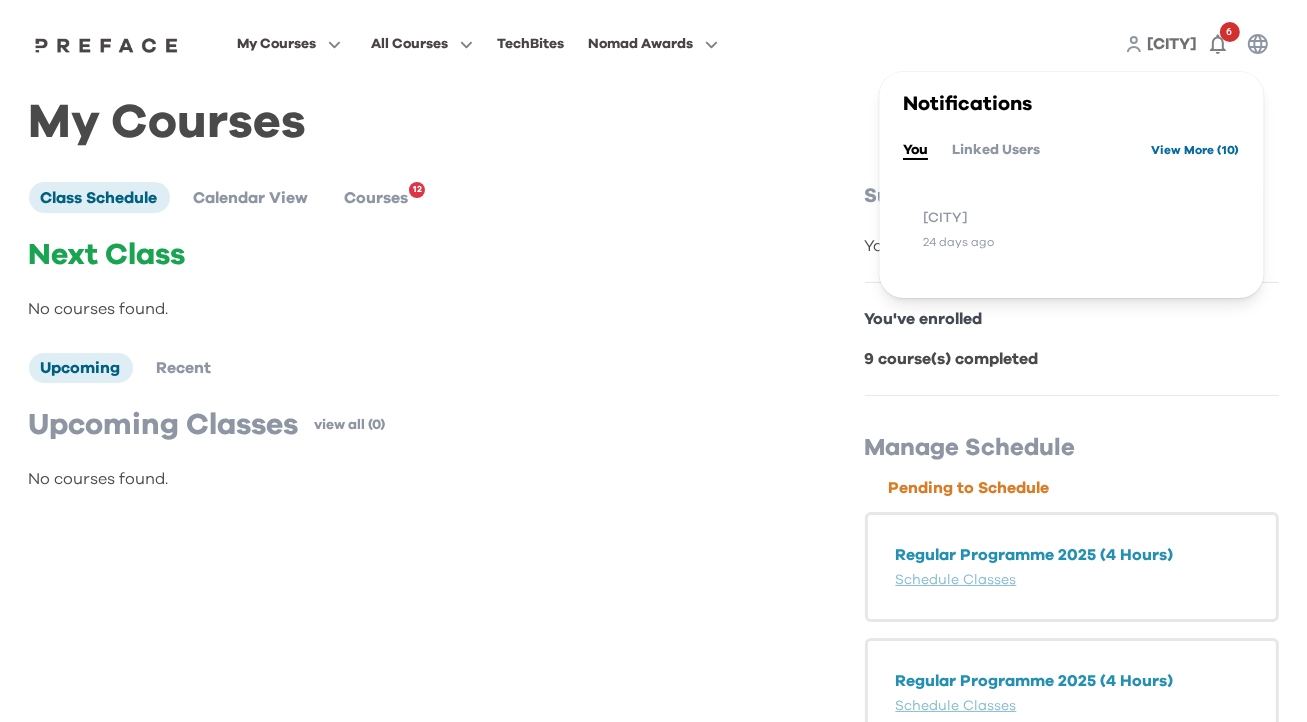 click on "View More ( 10 )" at bounding box center (1195, 150) 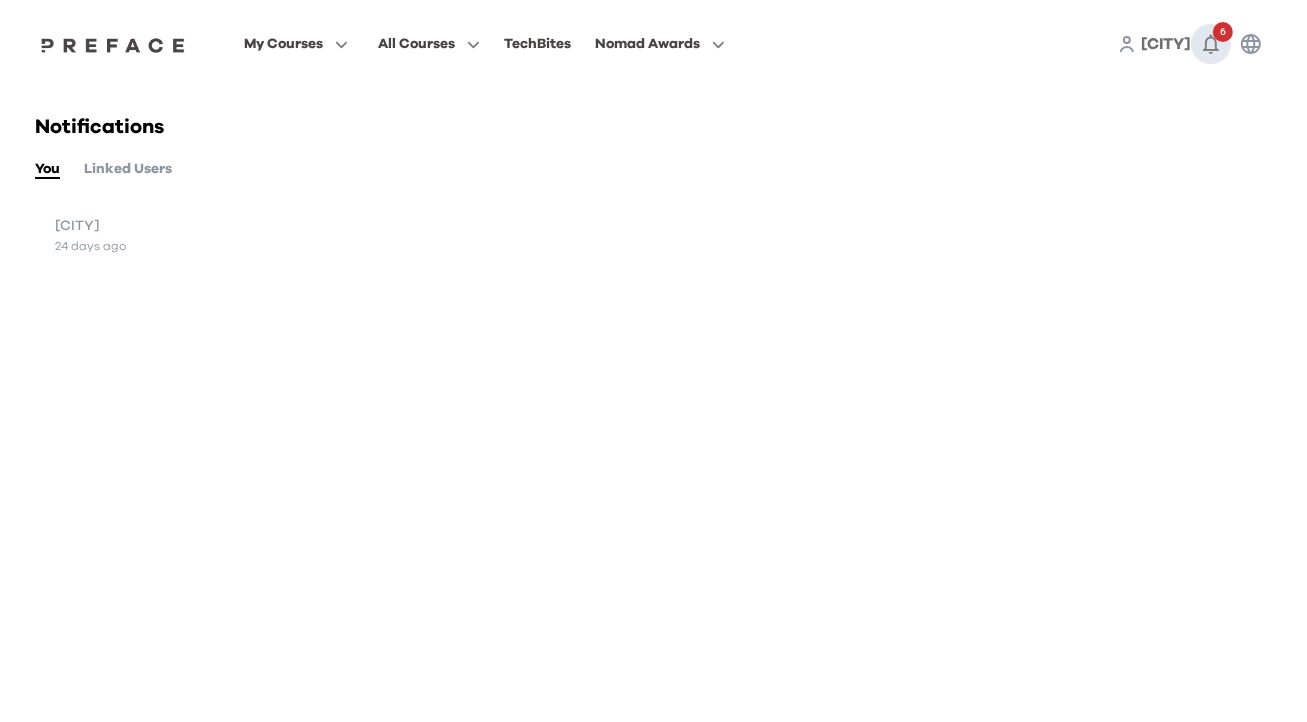 click on "6" at bounding box center (1223, 32) 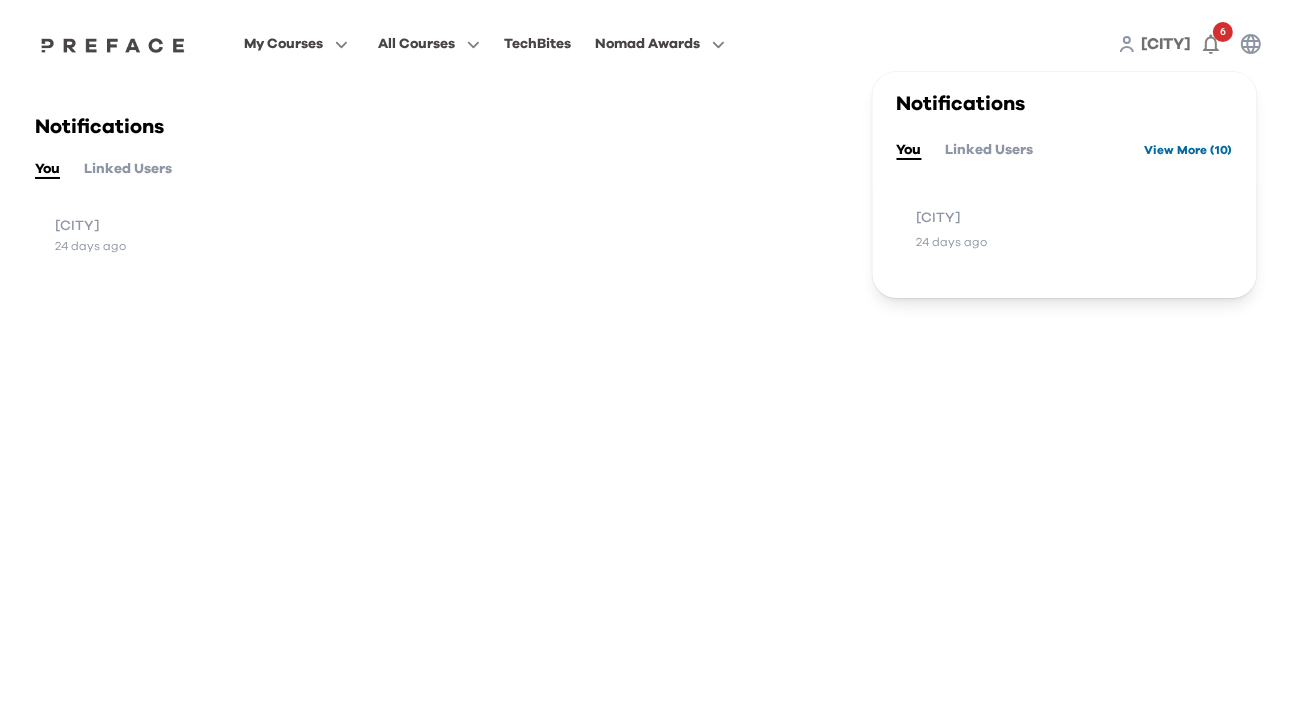 click on "View More ( 10 )" at bounding box center (1189, 150) 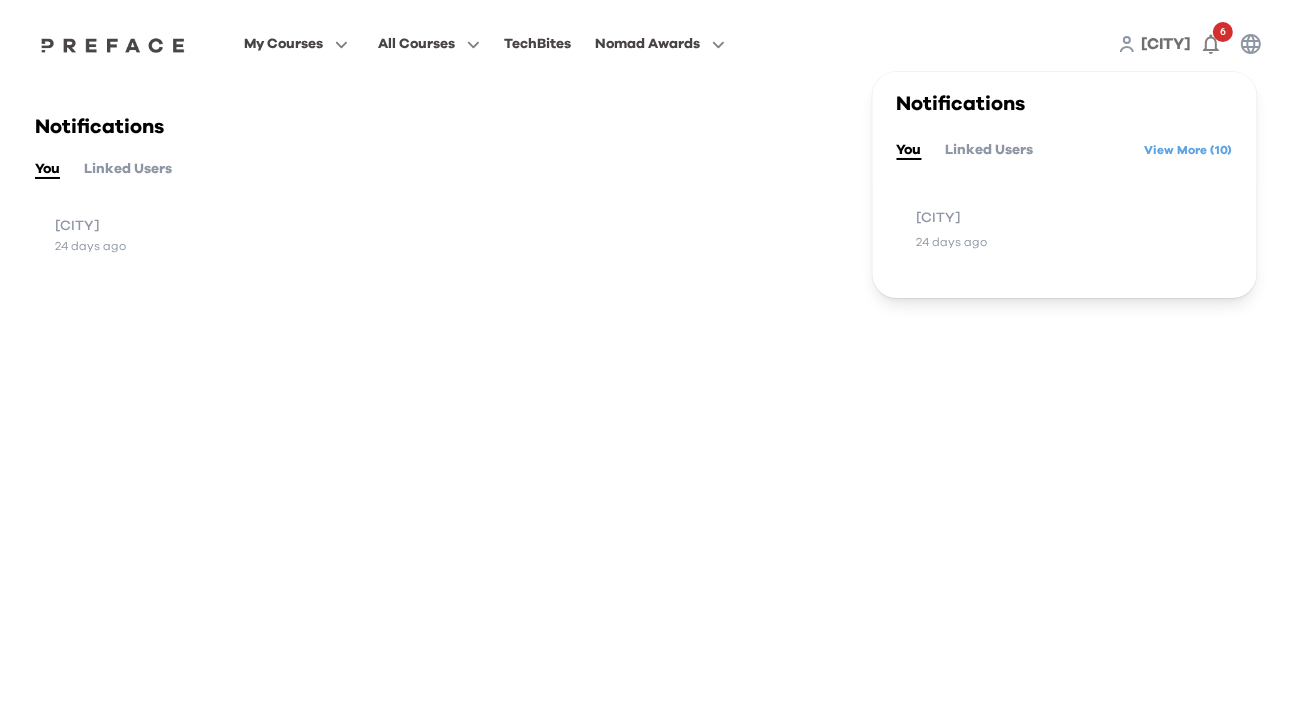 click on "Linked Users" at bounding box center [990, 150] 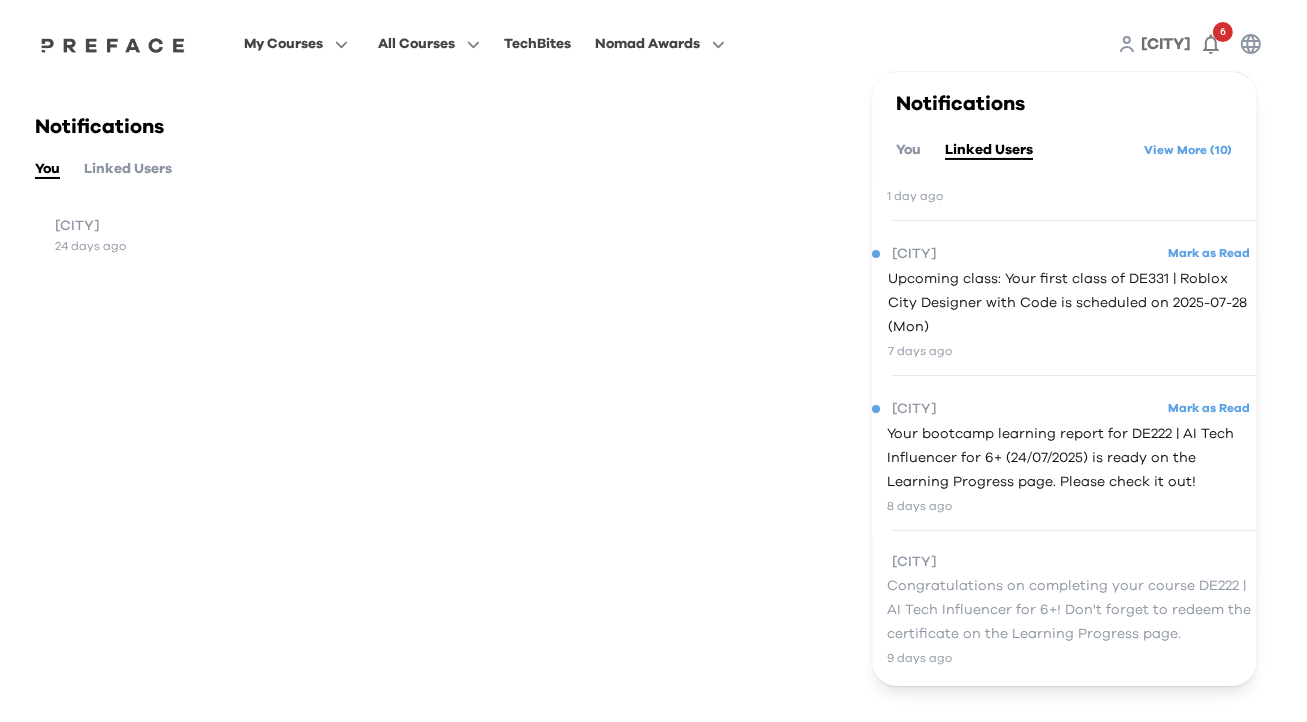 scroll, scrollTop: 326, scrollLeft: 0, axis: vertical 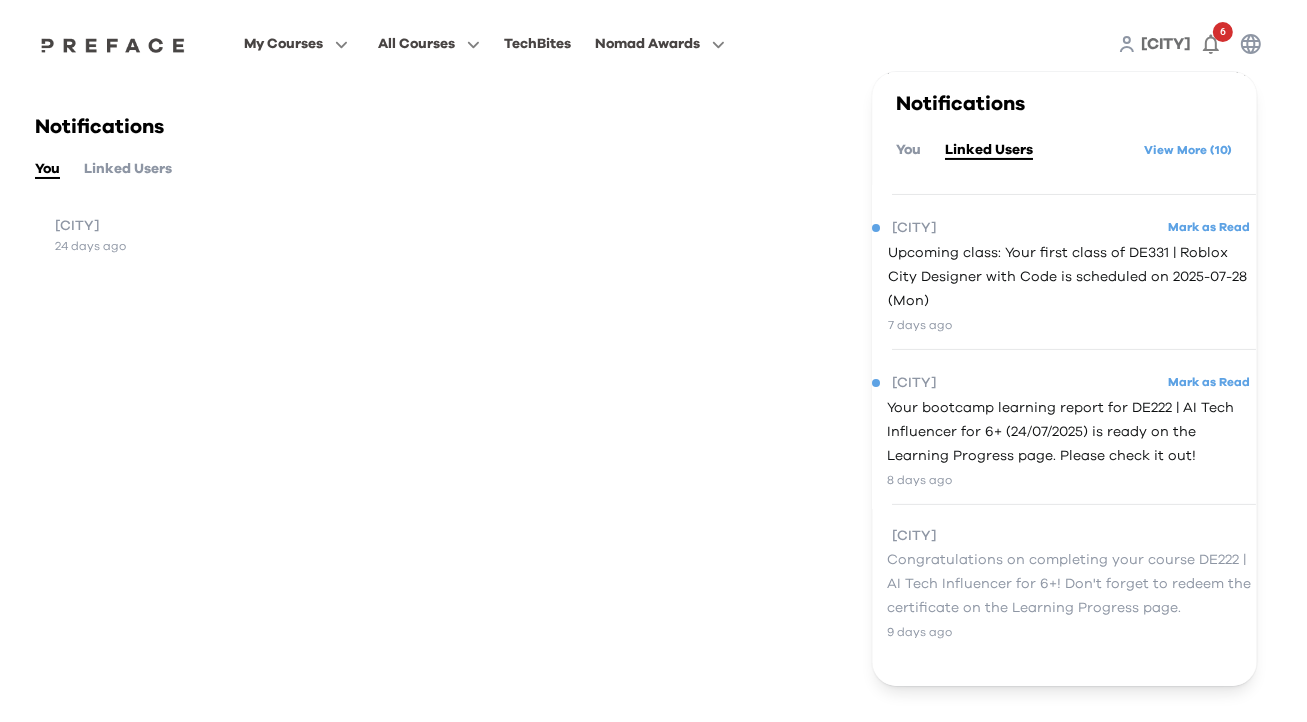 click on "My Courses All Courses TechBites Nomad Awards Lincoln 6 Notifications You Linked Users View More ( 10 ) Lincoln Mark as Read Your bootcamp learning report for DE331 | Roblox City Designer with Code (31/07/2025) is ready on the Learning Progress page. Please check it out! 29 minutes ago Lincoln Mark as Read Congratulations on completing your course DE331 | Roblox City Designer with Code! Don't forget to redeem the certificate on the Learning Progress page. 1 day ago Lincoln Mark as Read Upcoming class: Your first class of DE331 | Roblox City Designer with Code is scheduled on 2025-07-28 (Mon) 7 days ago Lincoln Mark as Read Your bootcamp learning report for DE222 | AI Tech Influencer for 6+ (24/07/2025) is ready on the Learning Progress page. Please check it out! 8 days ago Lincoln Congratulations on completing your course DE222 | AI Tech Influencer for 6+! Don't forget to redeem the certificate on the Learning Progress page. 9 days ago Notifications You Linked Users Lincoln 24 days ago Preface" at bounding box center (653, 161) 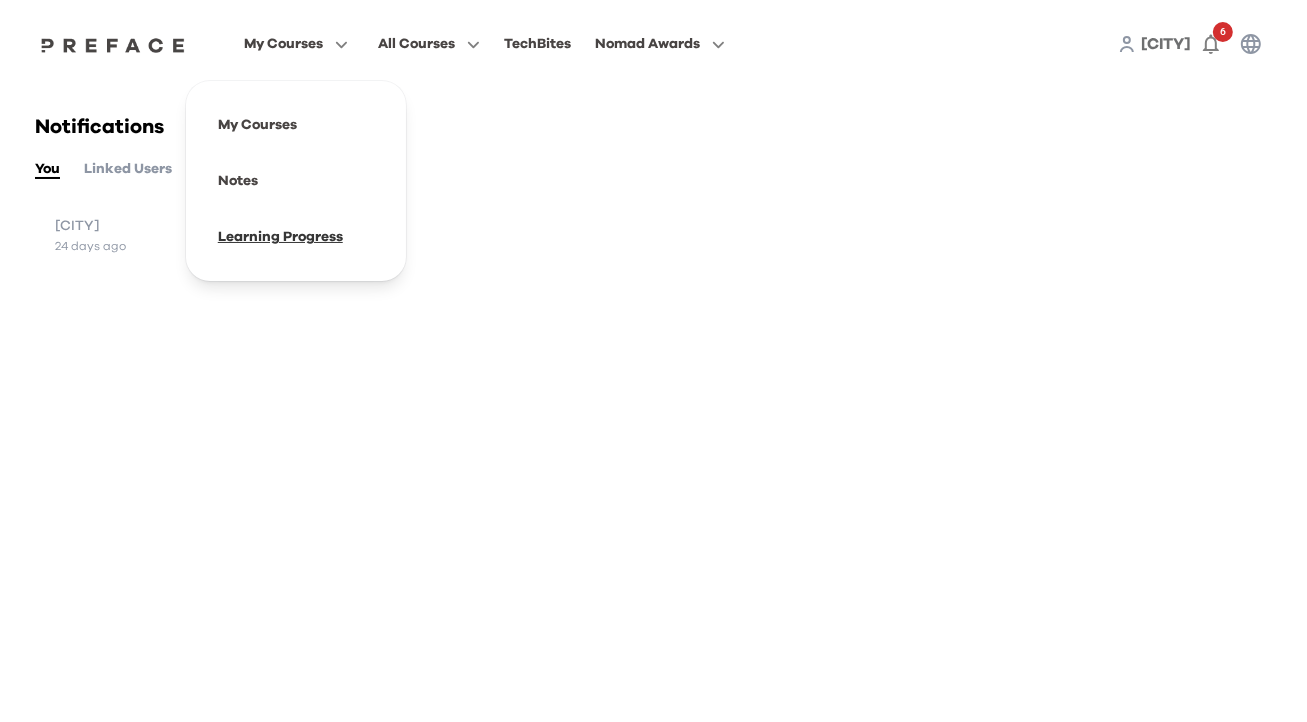 click at bounding box center (296, 237) 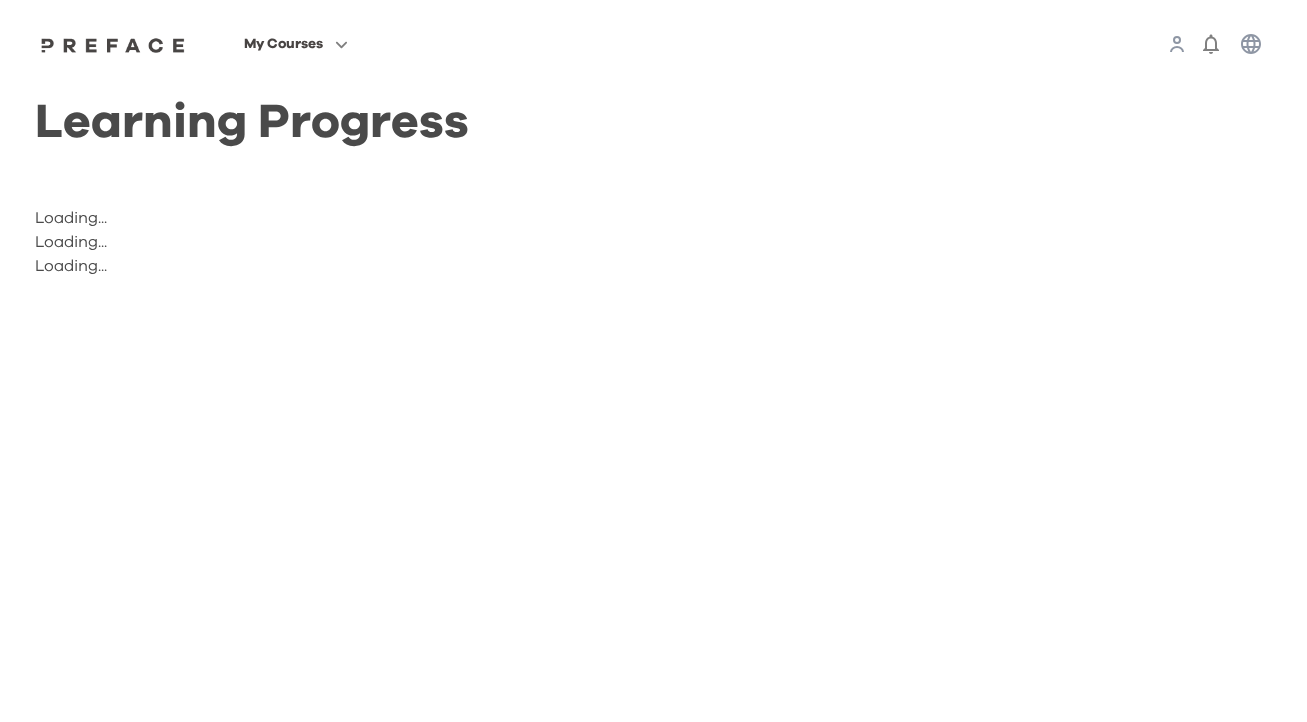 scroll, scrollTop: 0, scrollLeft: 0, axis: both 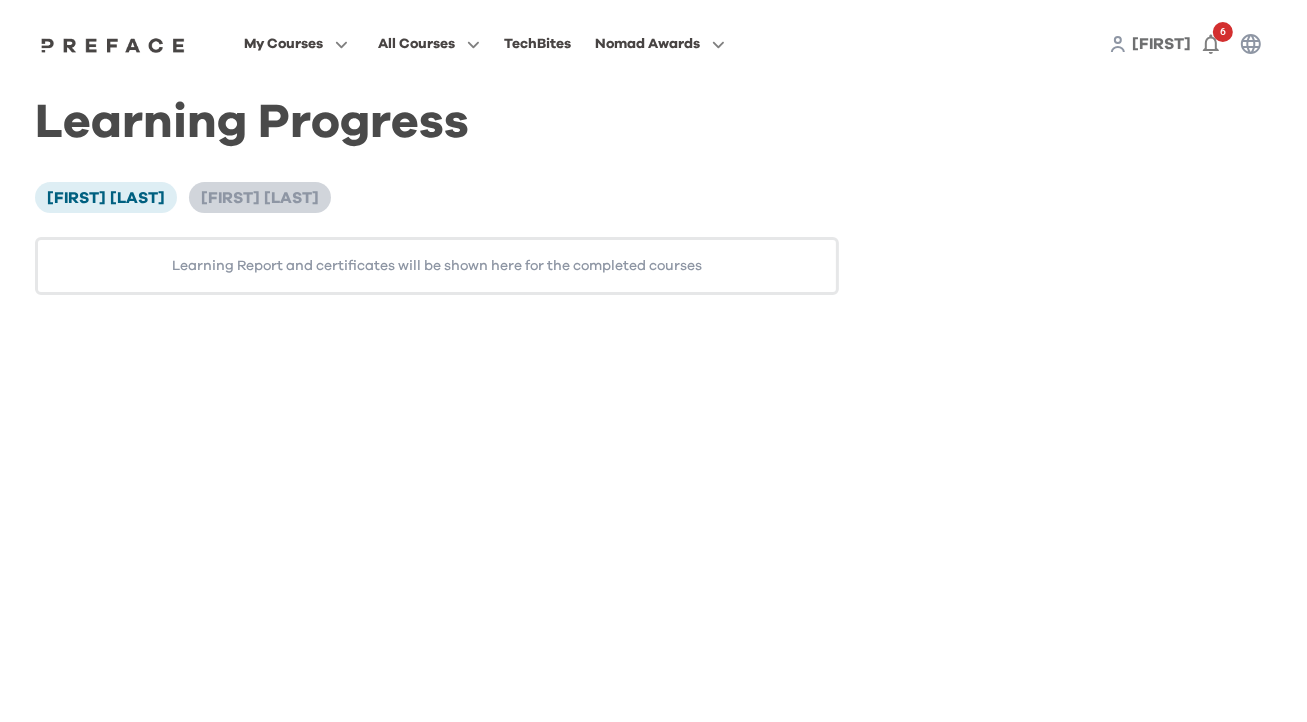click on "Lincoln Law" at bounding box center [260, 198] 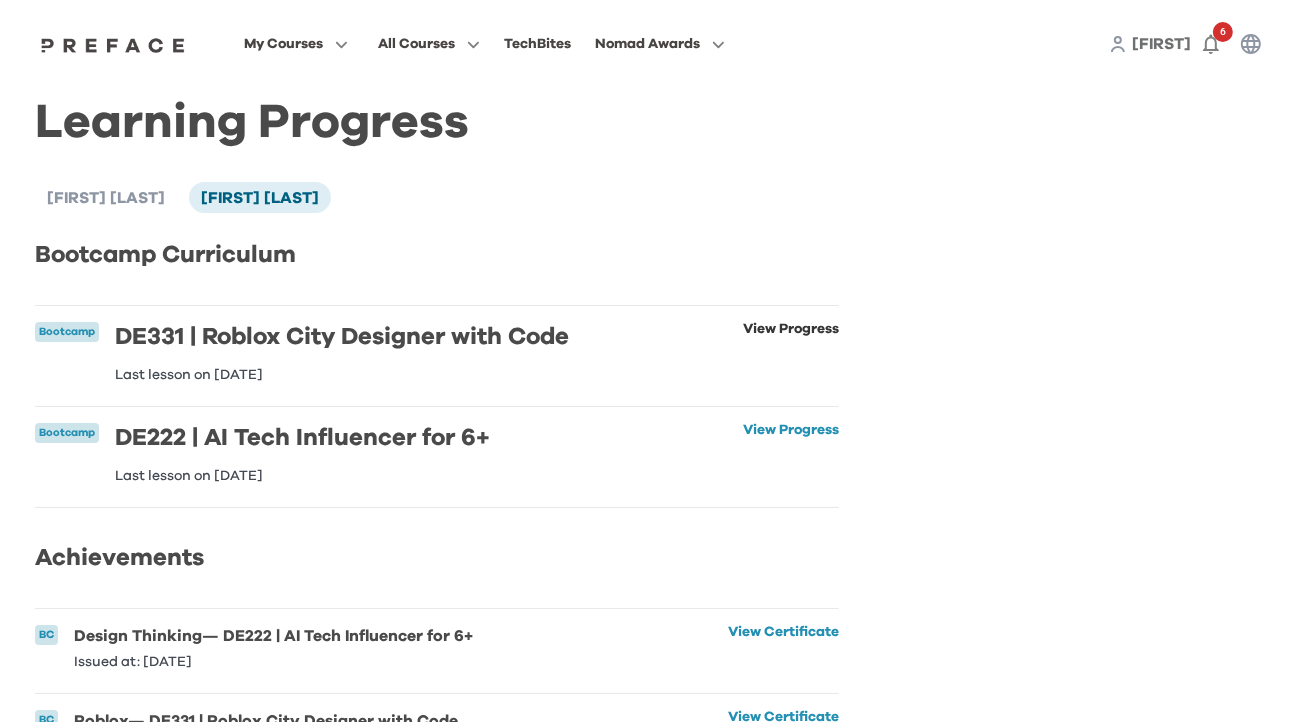 click on "View Progress" at bounding box center [791, 352] 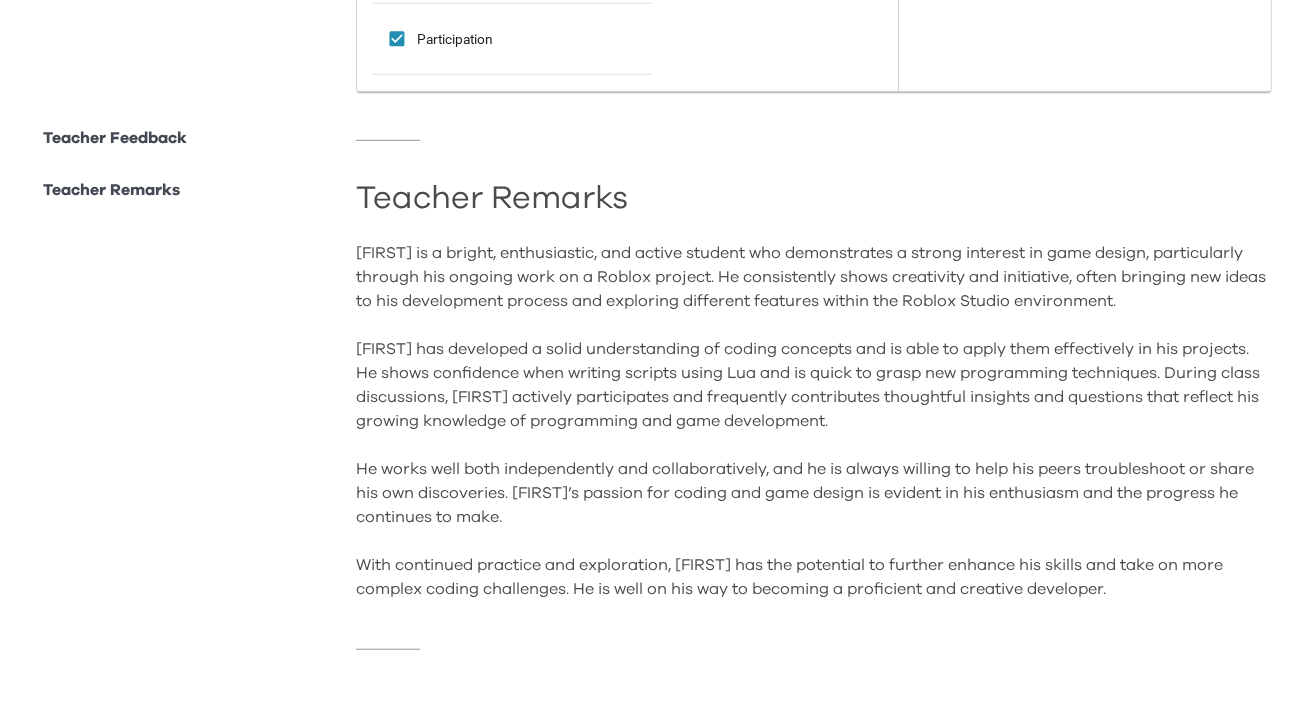 scroll, scrollTop: 1301, scrollLeft: 0, axis: vertical 